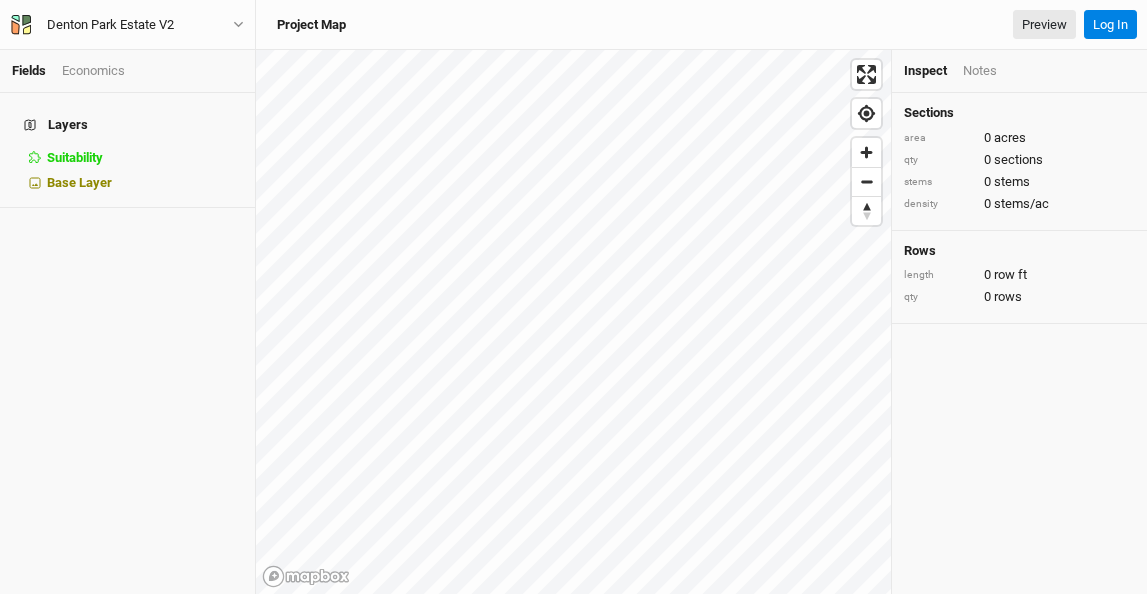 scroll, scrollTop: 0, scrollLeft: 0, axis: both 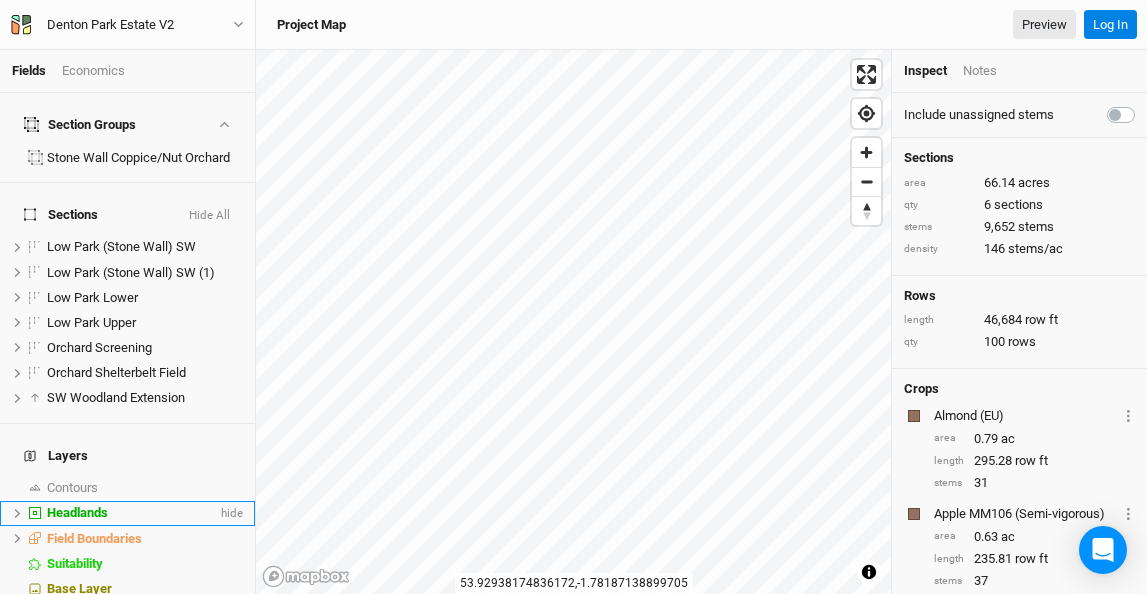 click on "Headlands" at bounding box center [77, 512] 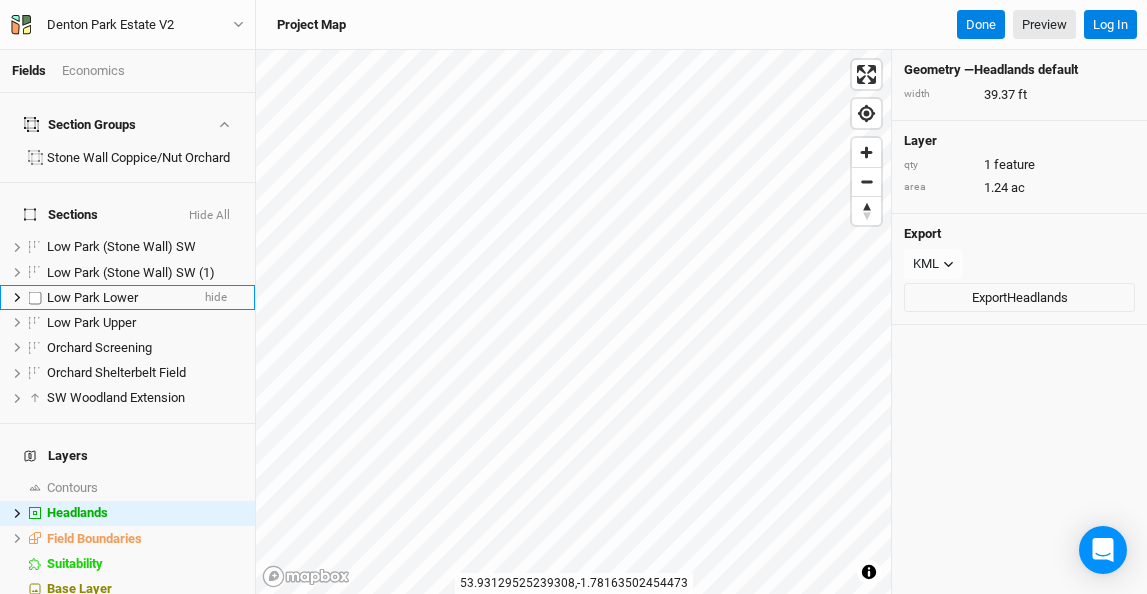 click on "Low Park Lower hide" at bounding box center [127, 297] 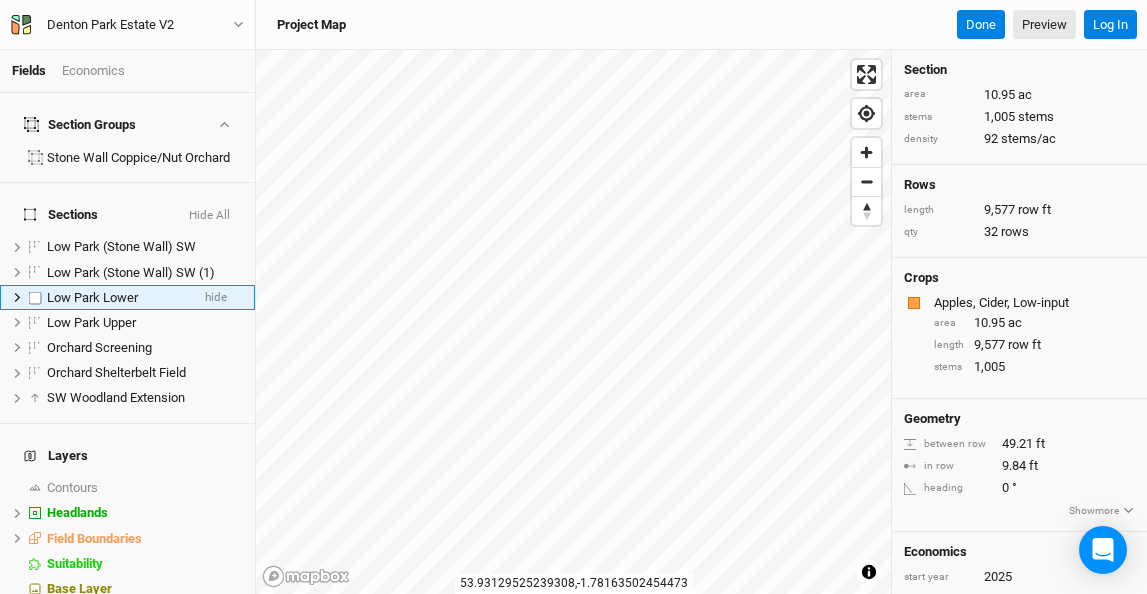 click on "Low Park Lower hide" at bounding box center [127, 297] 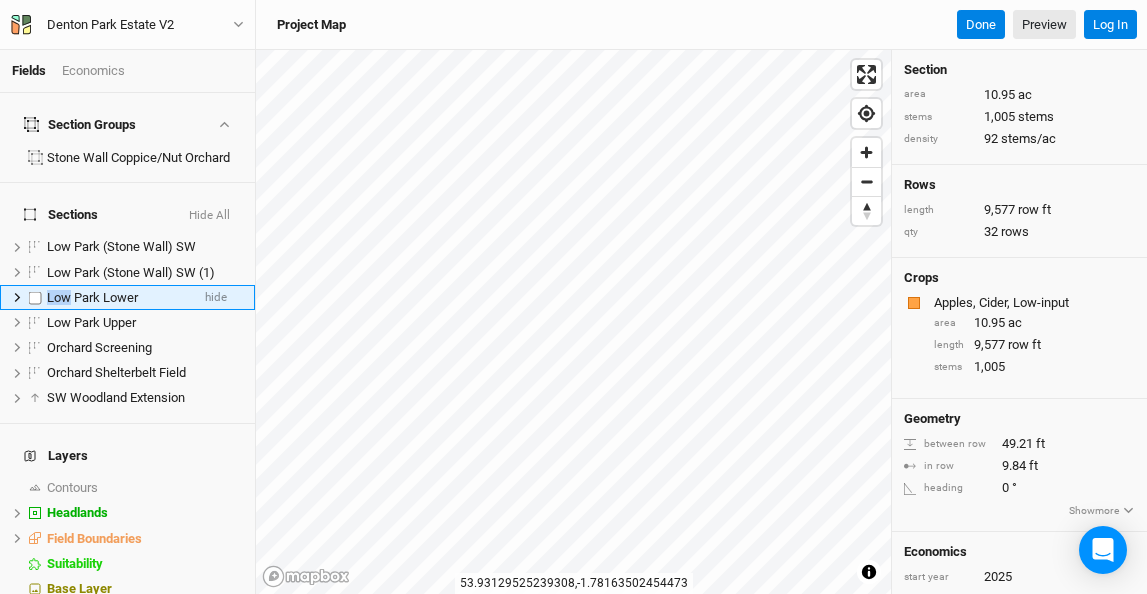 click on "Low Park Lower hide" at bounding box center [127, 297] 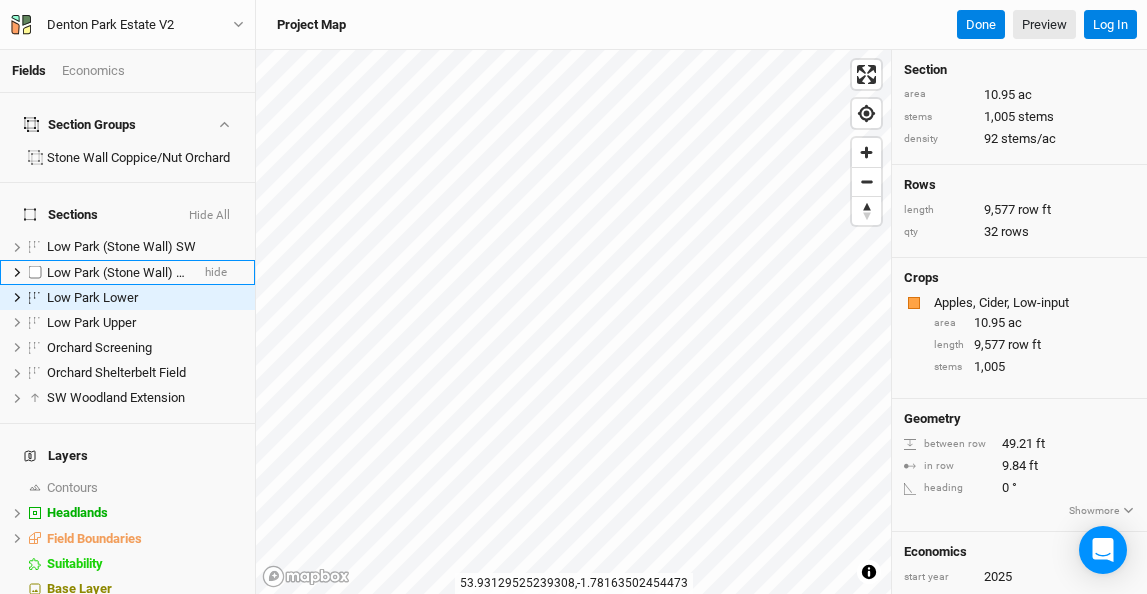 click on "Low Park (Stone Wall) SW (1)" at bounding box center (131, 272) 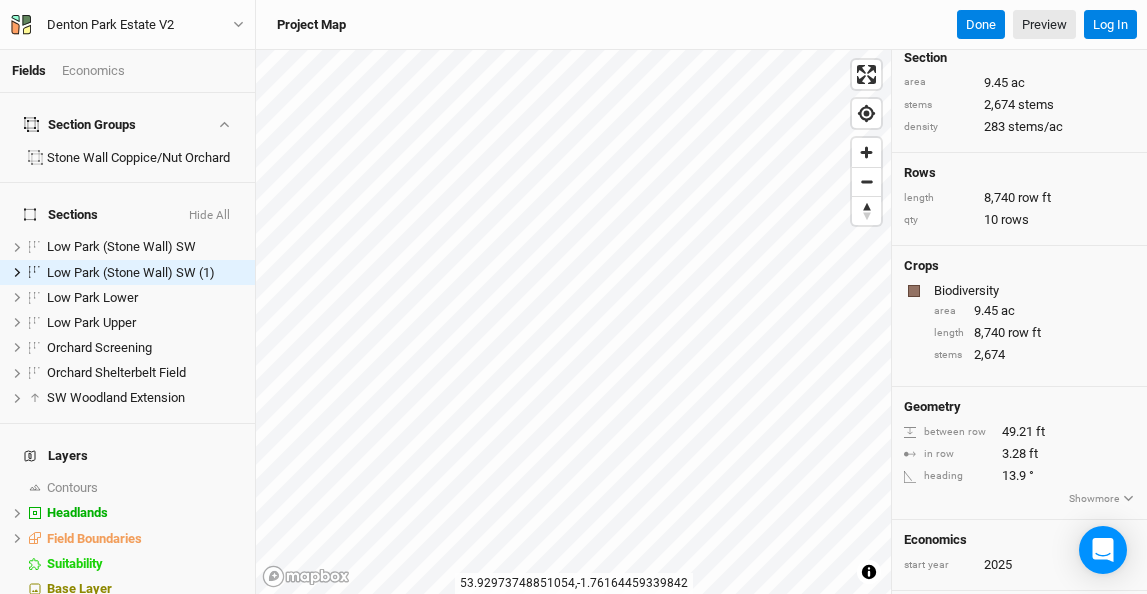 scroll, scrollTop: 0, scrollLeft: 0, axis: both 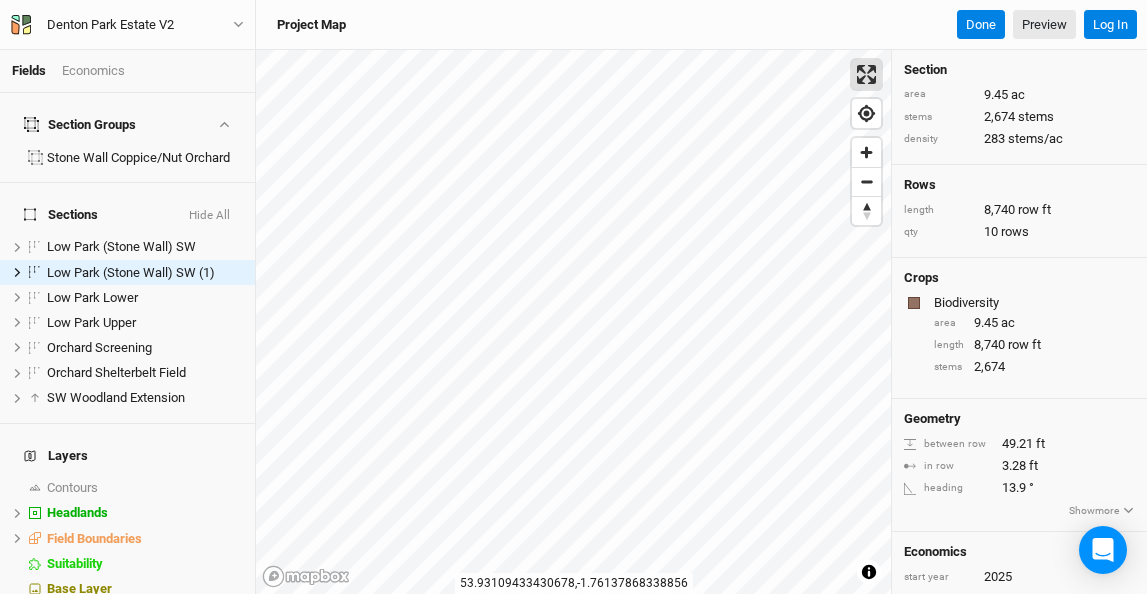 click at bounding box center (866, 74) 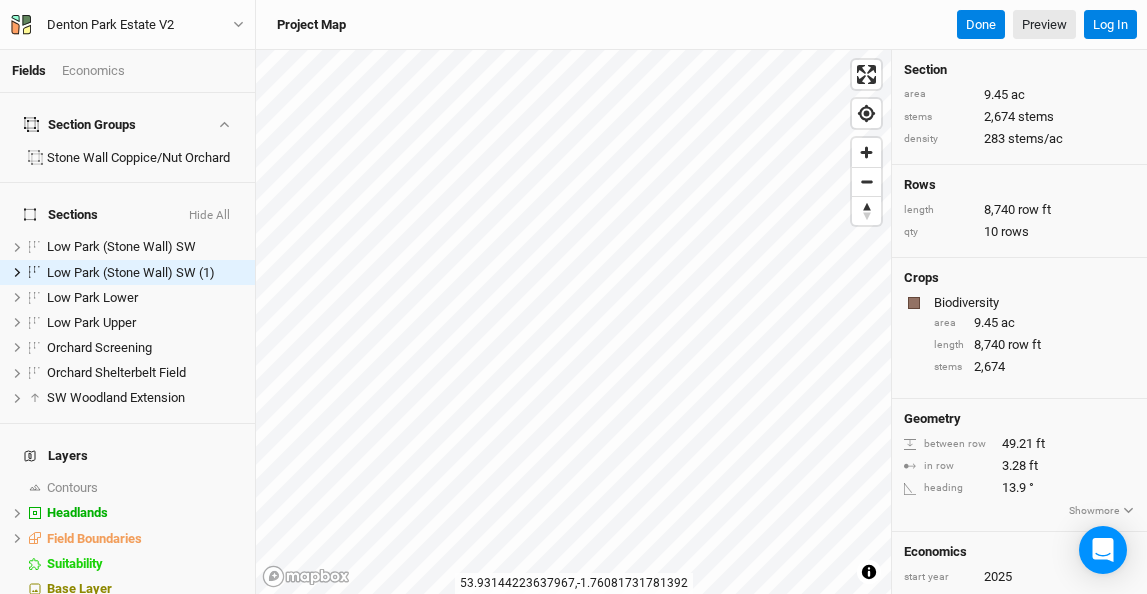 type 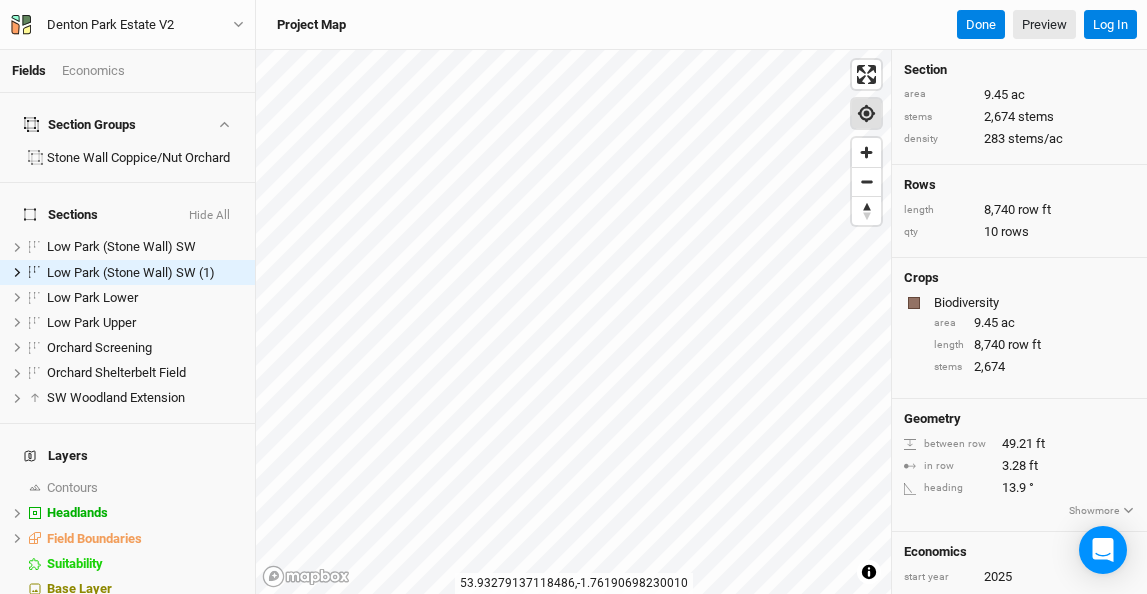 click at bounding box center (866, 113) 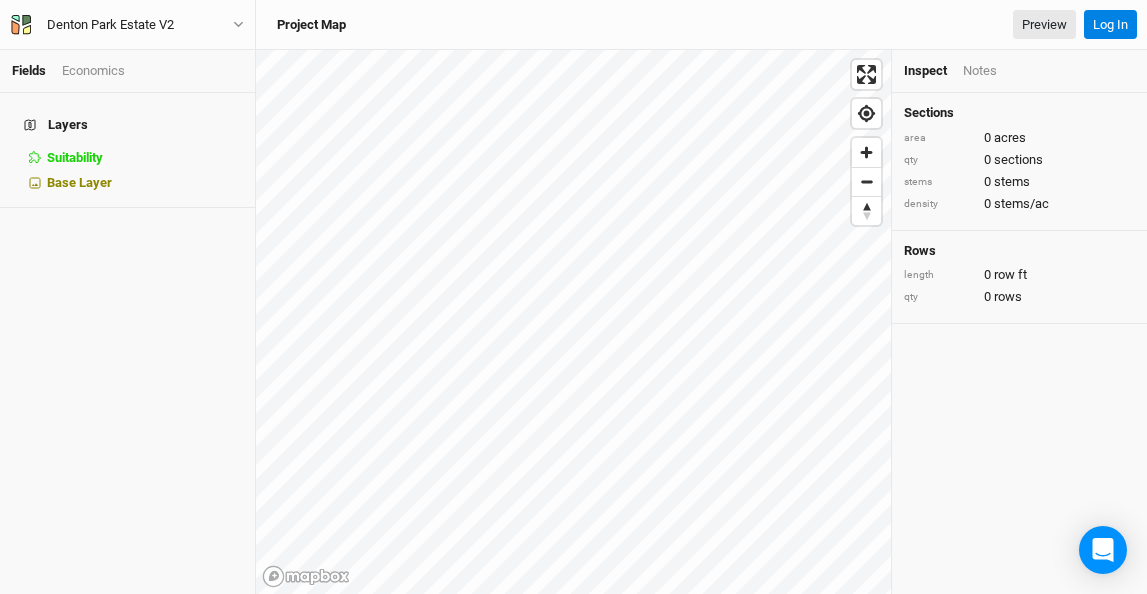 scroll, scrollTop: 0, scrollLeft: 0, axis: both 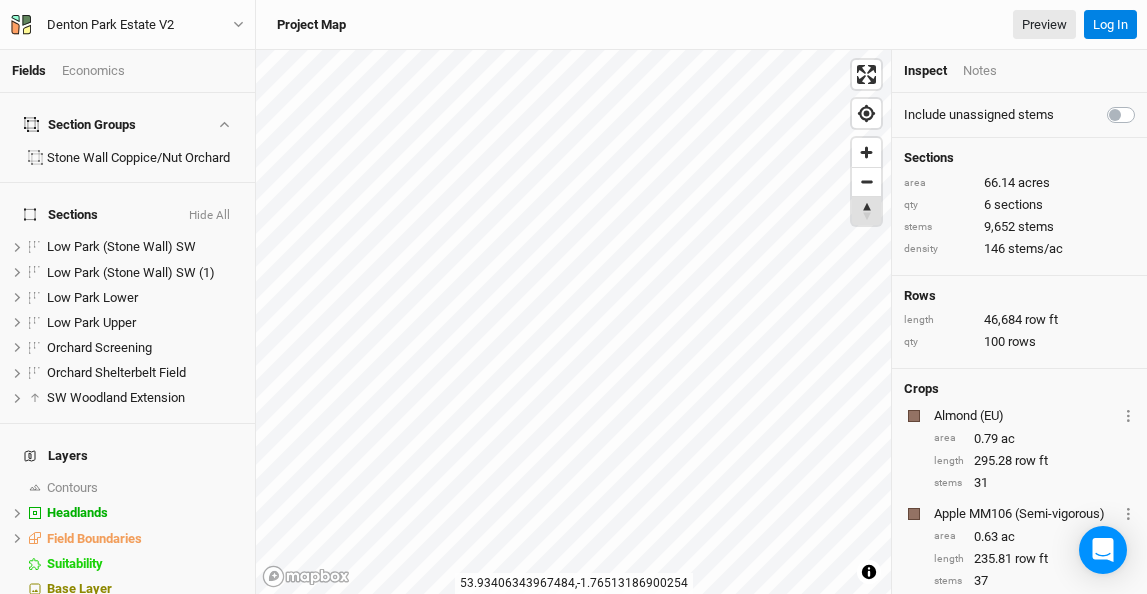 click at bounding box center [866, 211] 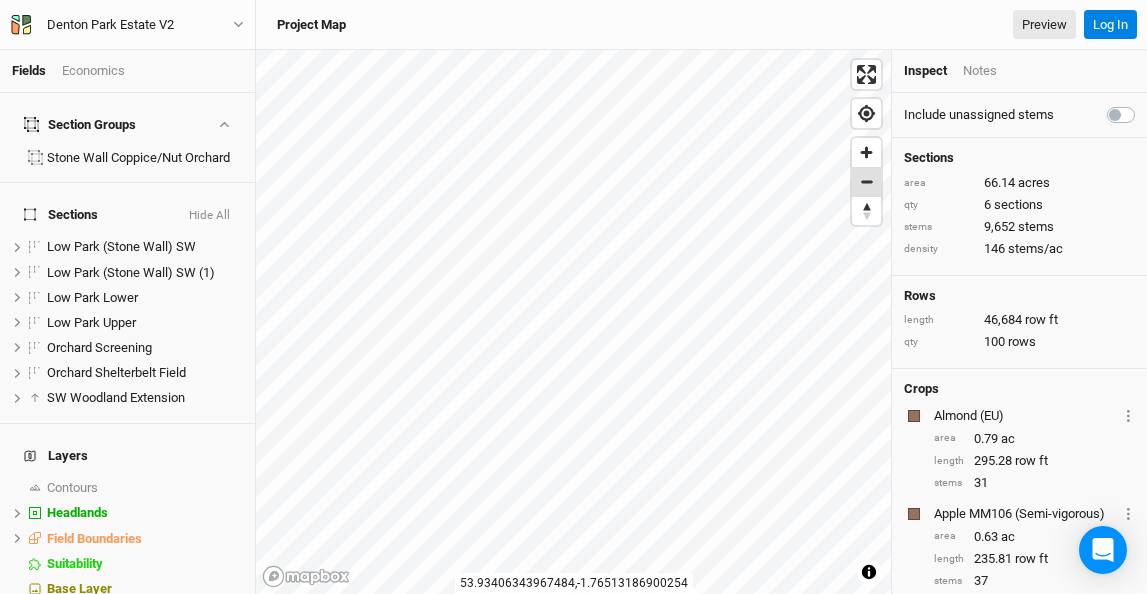 click at bounding box center (866, 182) 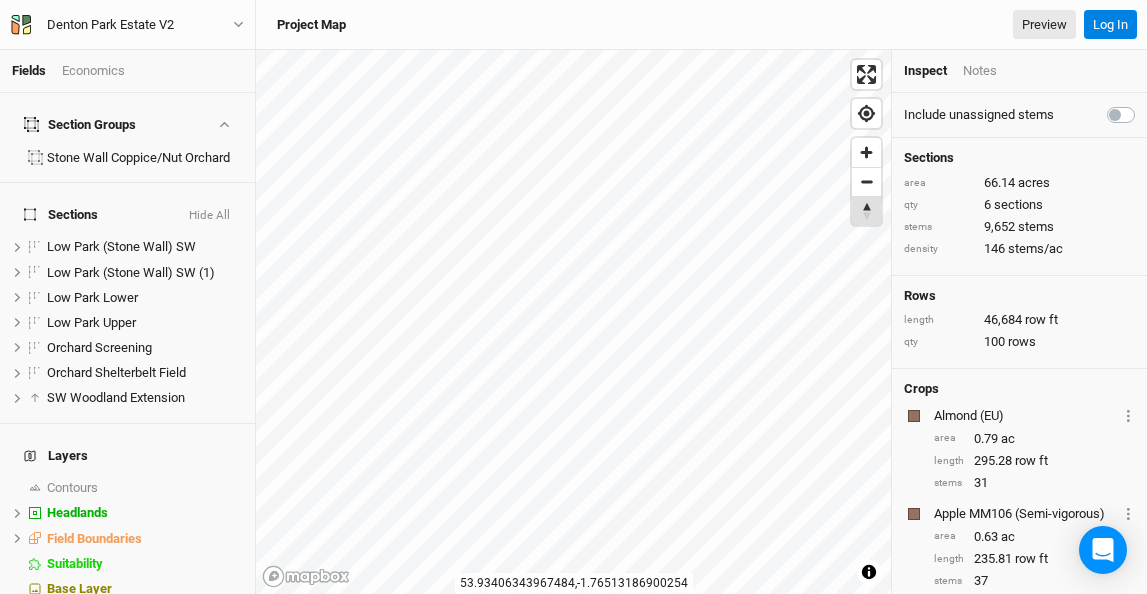 click at bounding box center [866, 211] 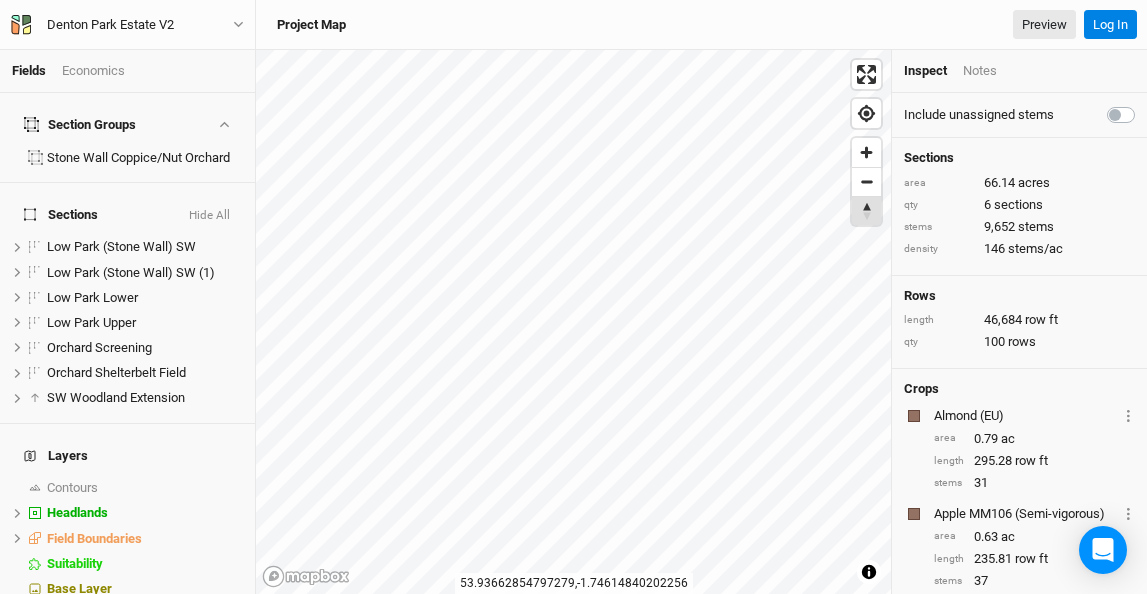 click at bounding box center (866, 211) 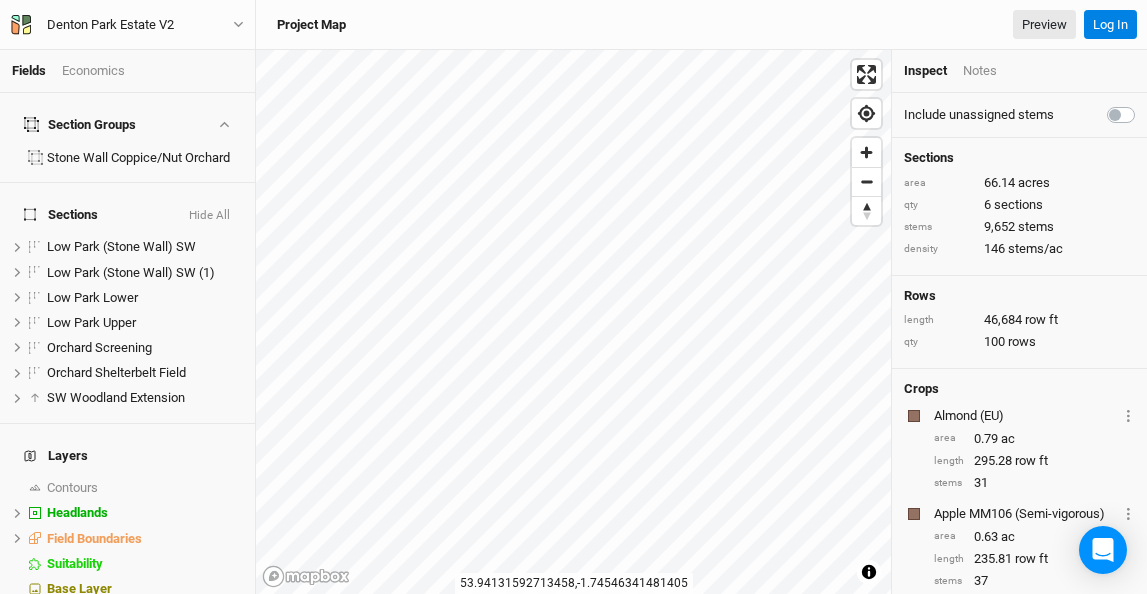 click at bounding box center [1143, 103] 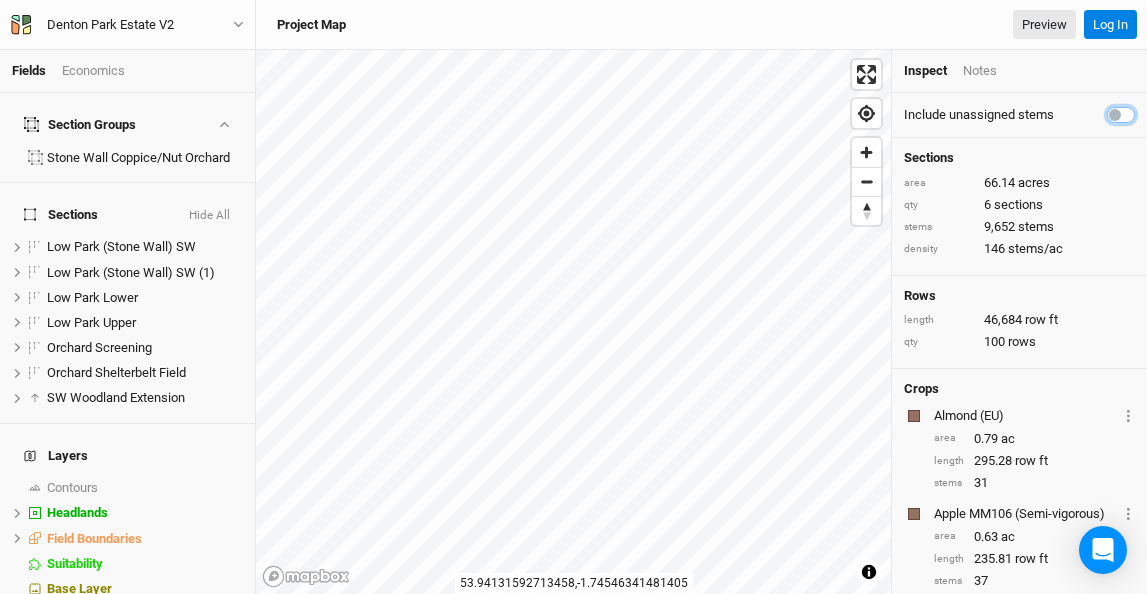 click at bounding box center [1115, 113] 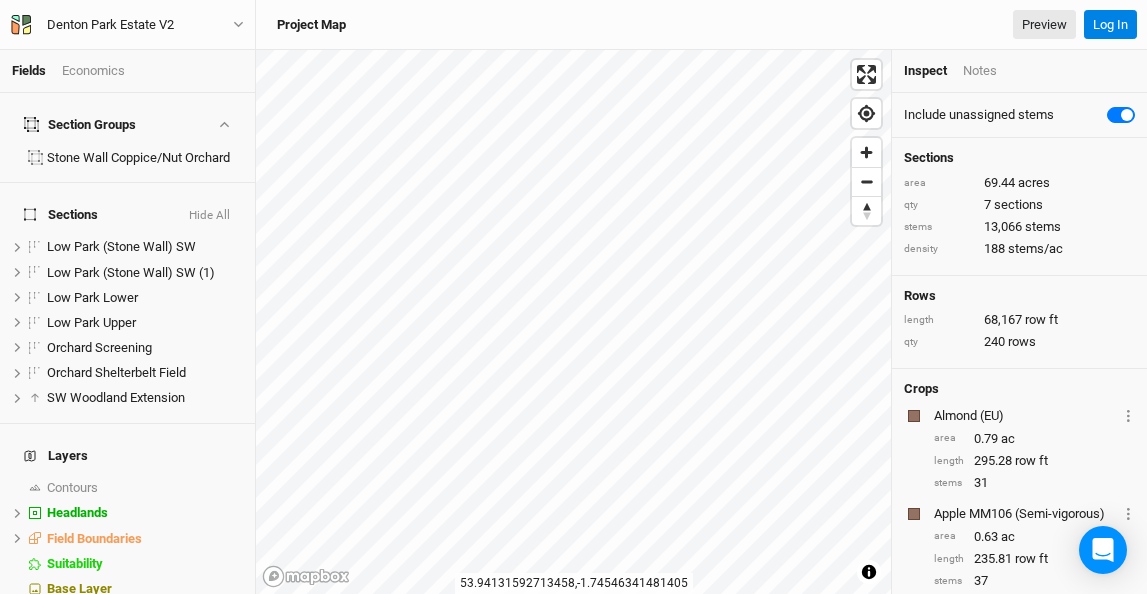 click at bounding box center (1143, 103) 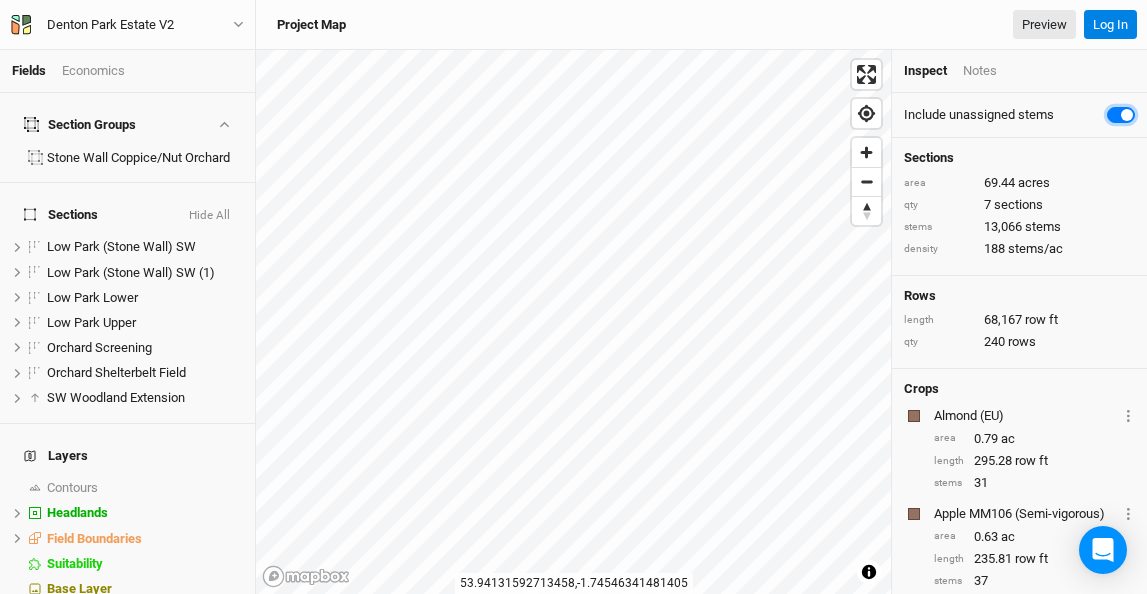 click at bounding box center [1115, 113] 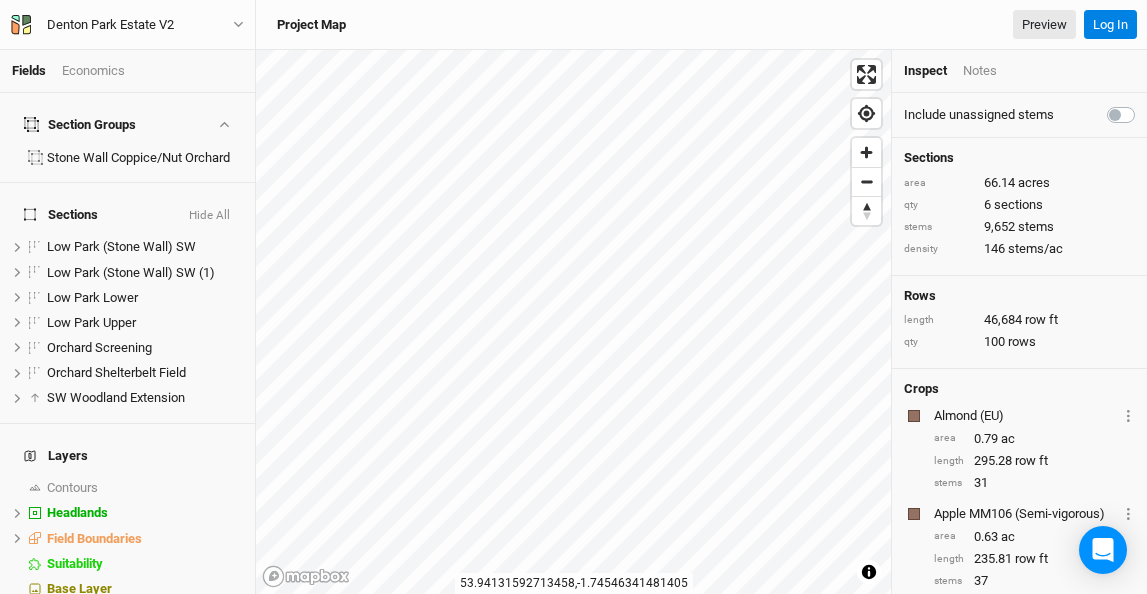 click at bounding box center (1143, 103) 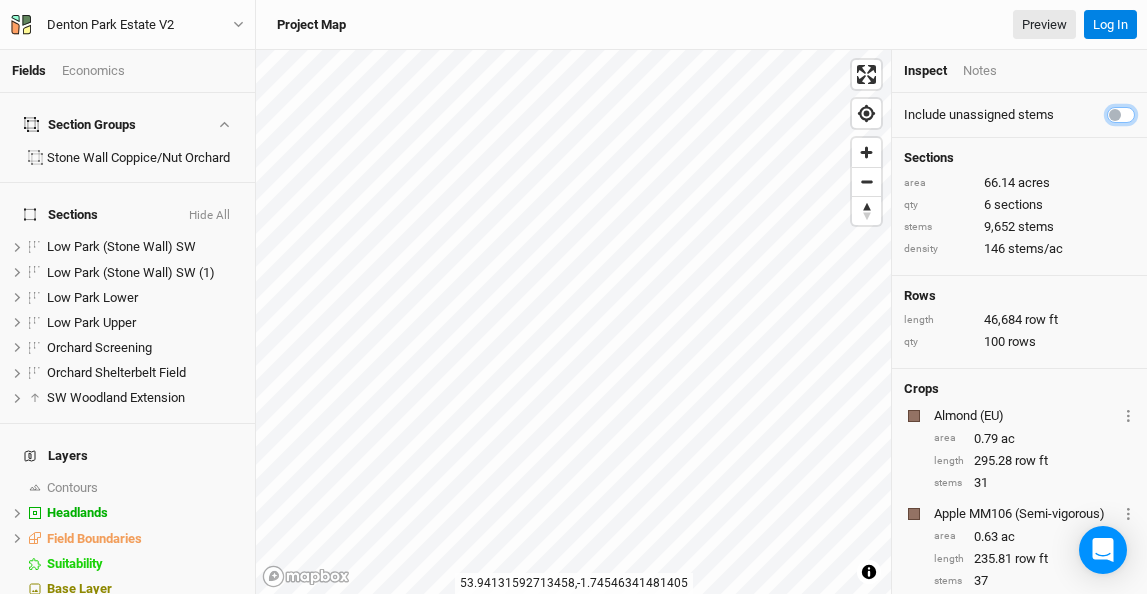click at bounding box center [1115, 113] 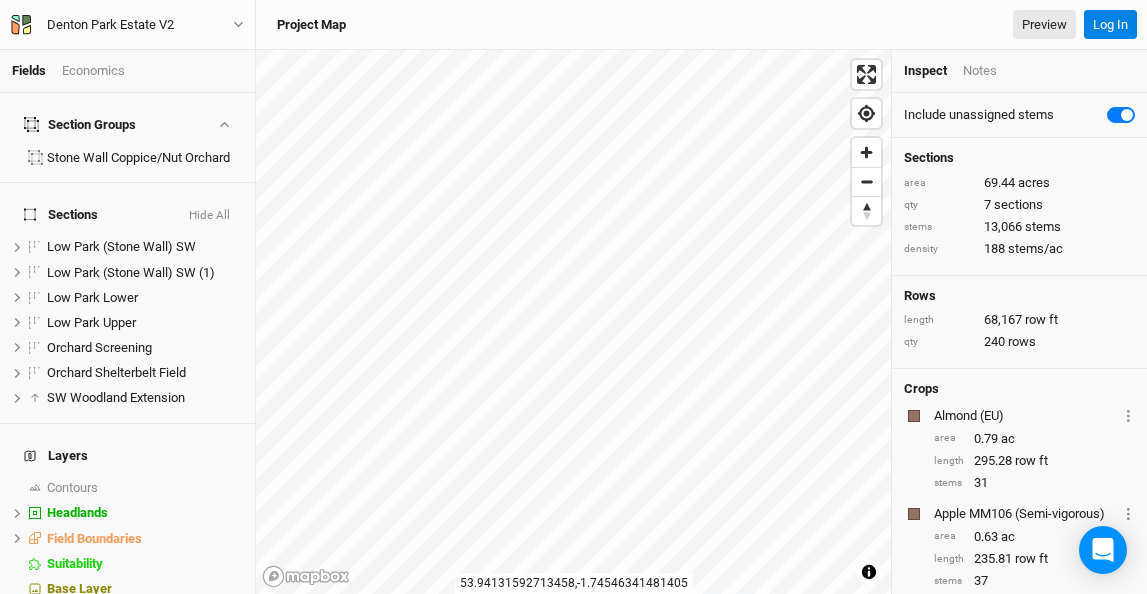 click at bounding box center [1143, 103] 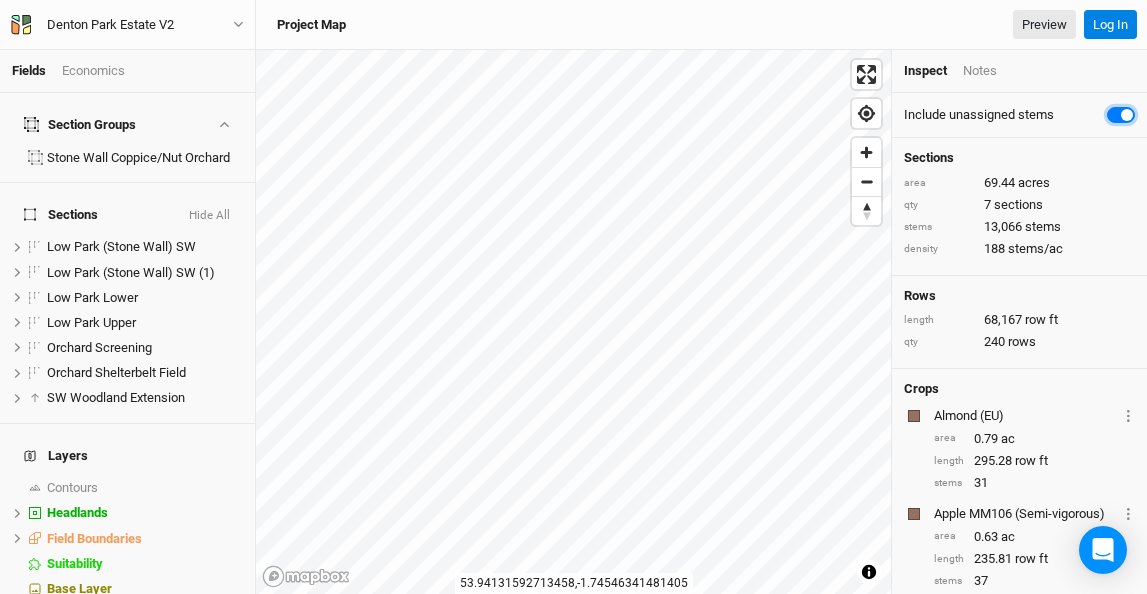 click at bounding box center (1115, 113) 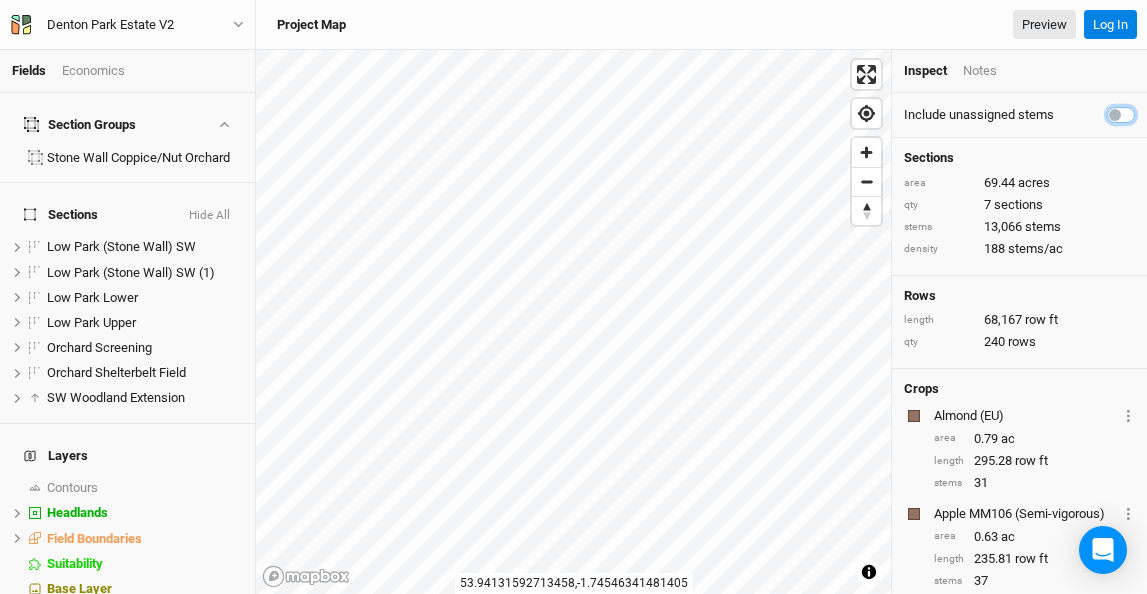 checkbox on "false" 